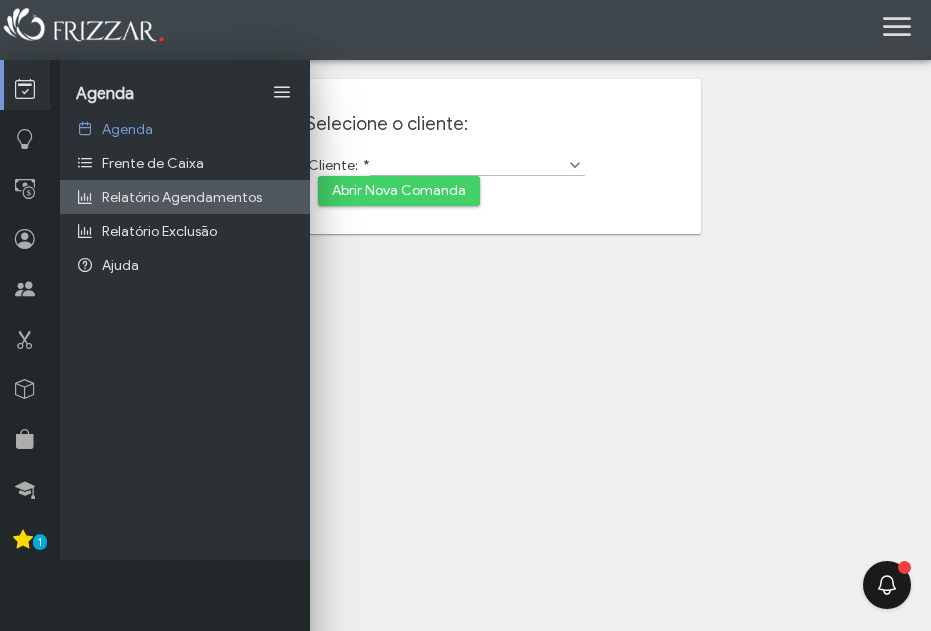 scroll, scrollTop: 0, scrollLeft: 0, axis: both 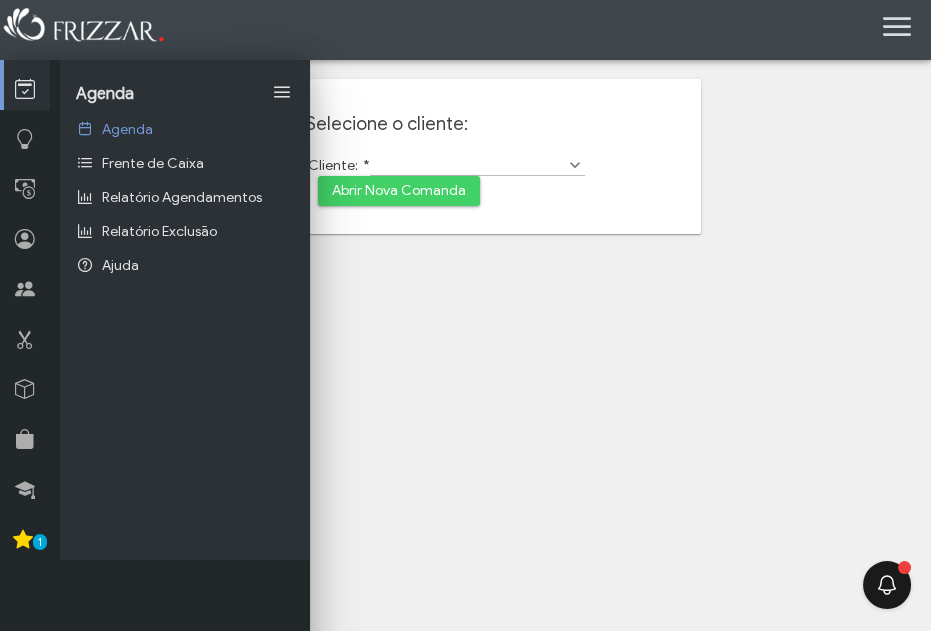 click at bounding box center (897, 27) 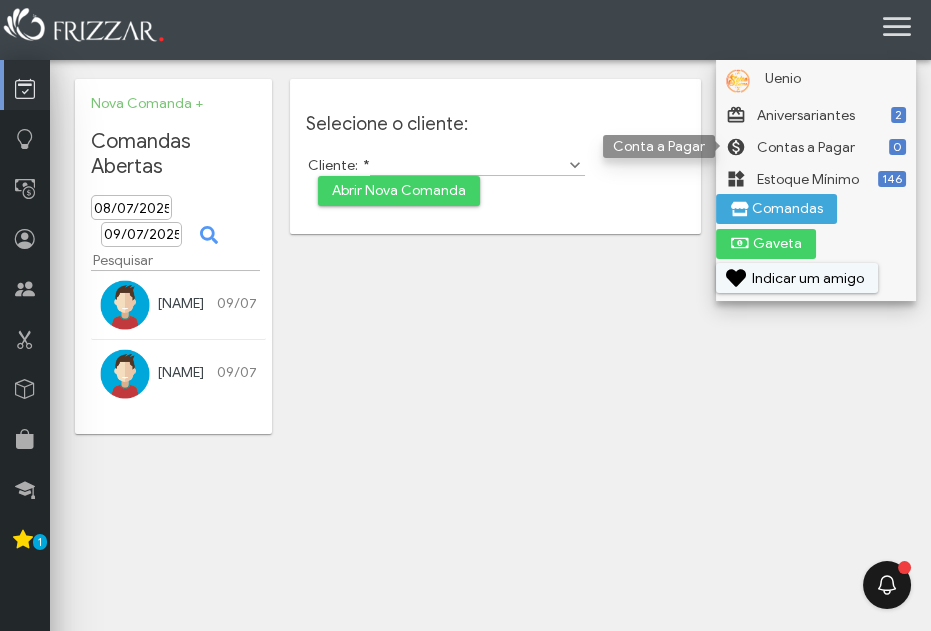 click on "Comandas" at bounding box center [787, 209] 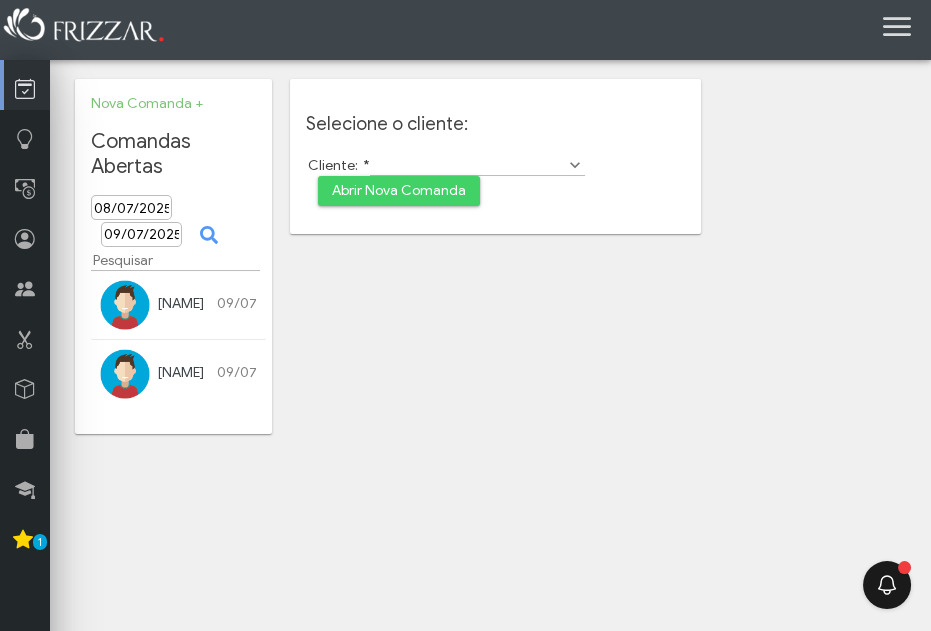 click on "[NAME]" at bounding box center [181, 303] 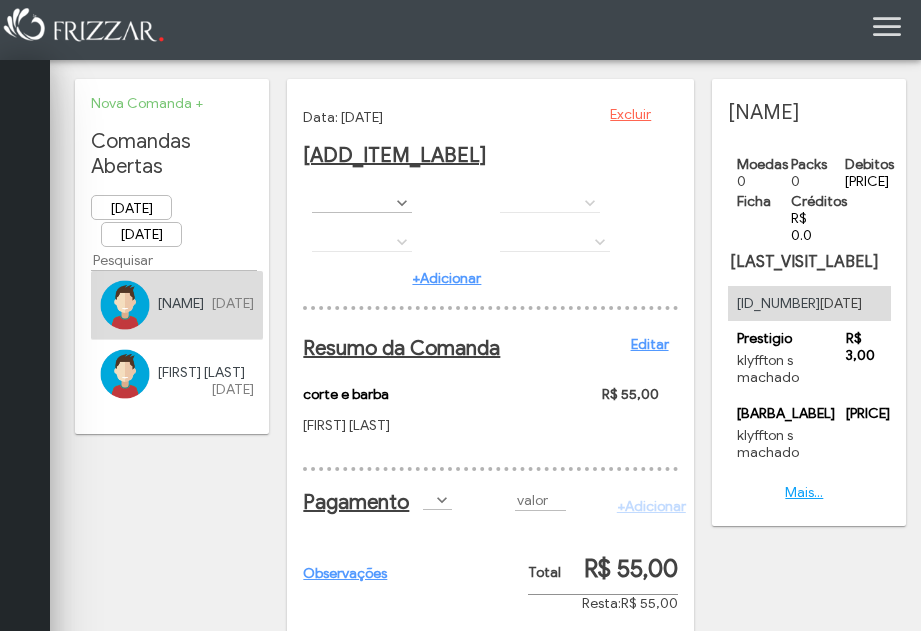 scroll, scrollTop: 0, scrollLeft: 0, axis: both 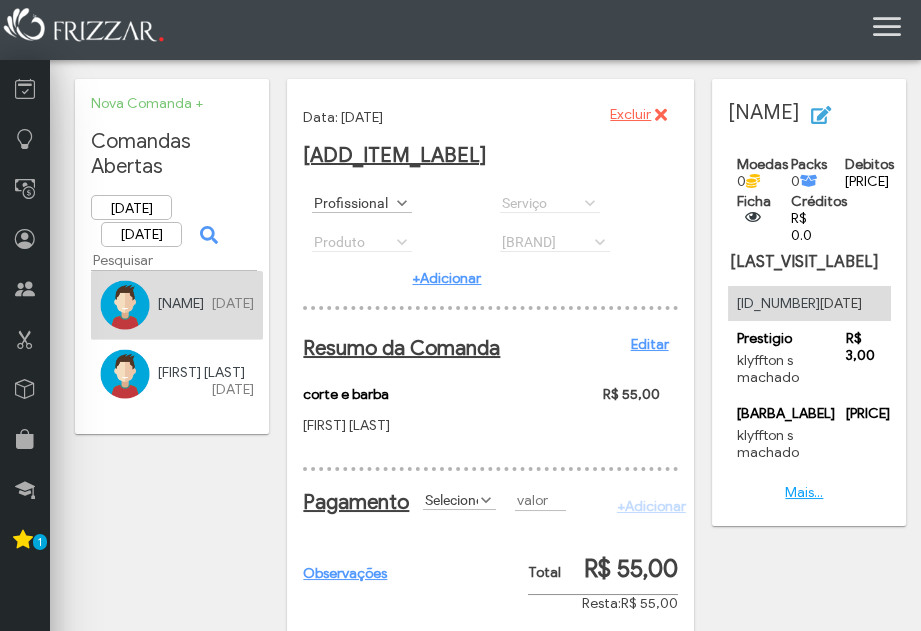 click on "Profissional" at bounding box center [353, 202] 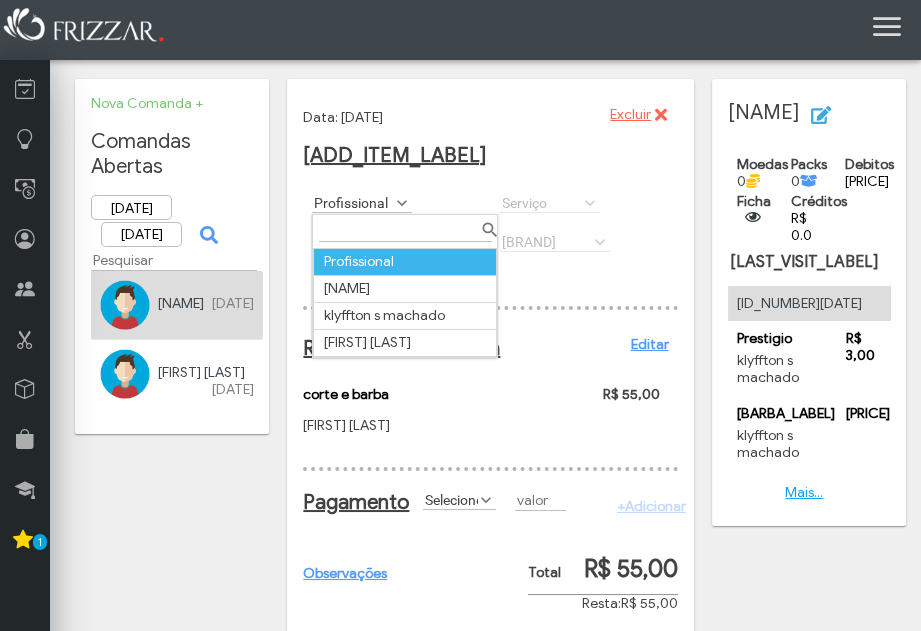 scroll, scrollTop: 10, scrollLeft: 85, axis: both 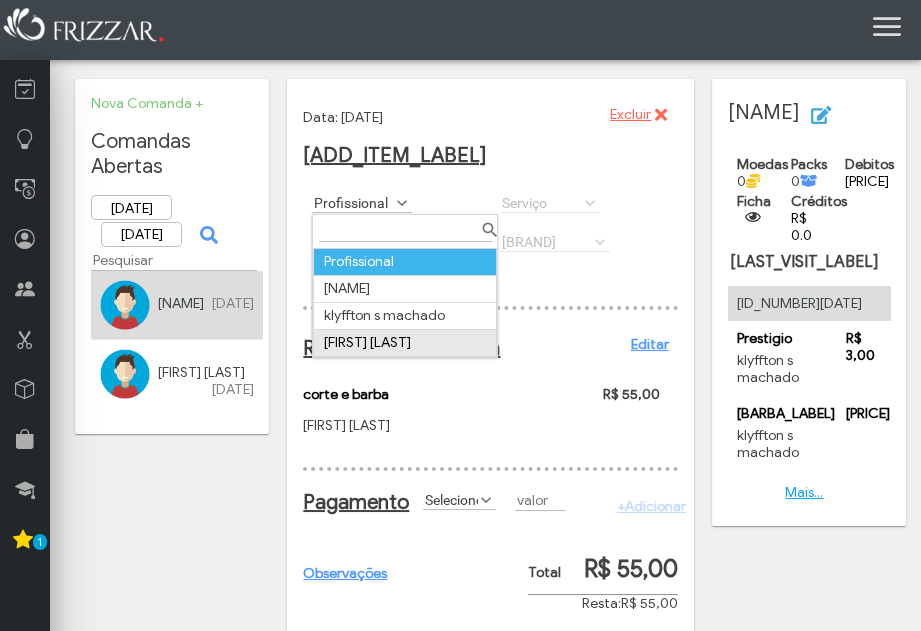 click on "[FIRST] [LAST]" at bounding box center [405, 343] 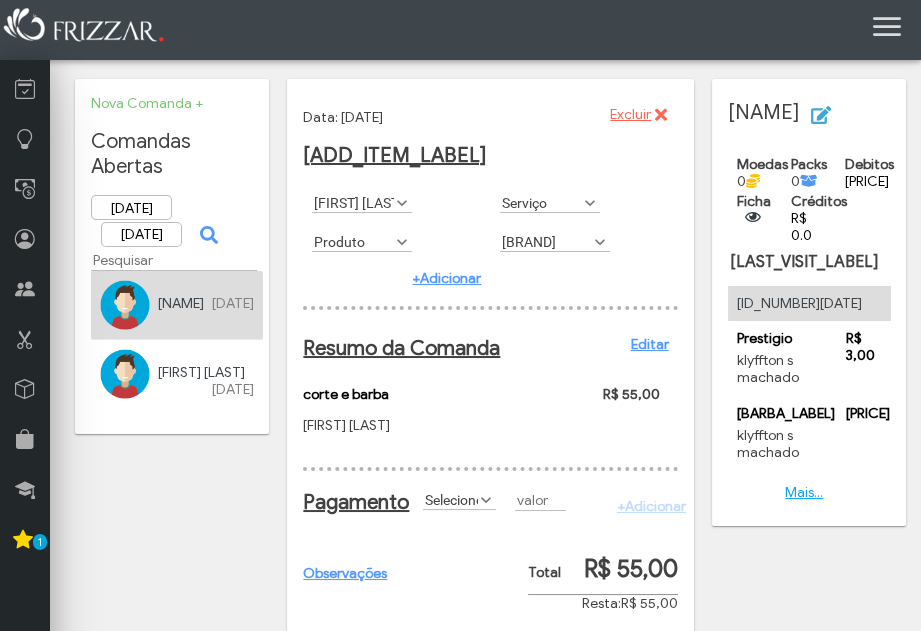 click on "Produto" at bounding box center (353, 241) 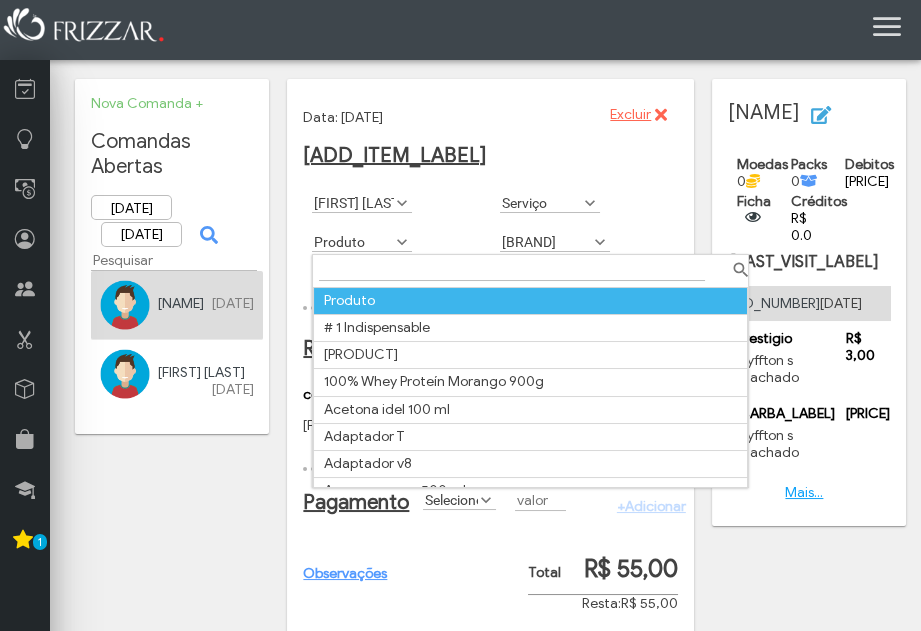 scroll, scrollTop: 10, scrollLeft: 85, axis: both 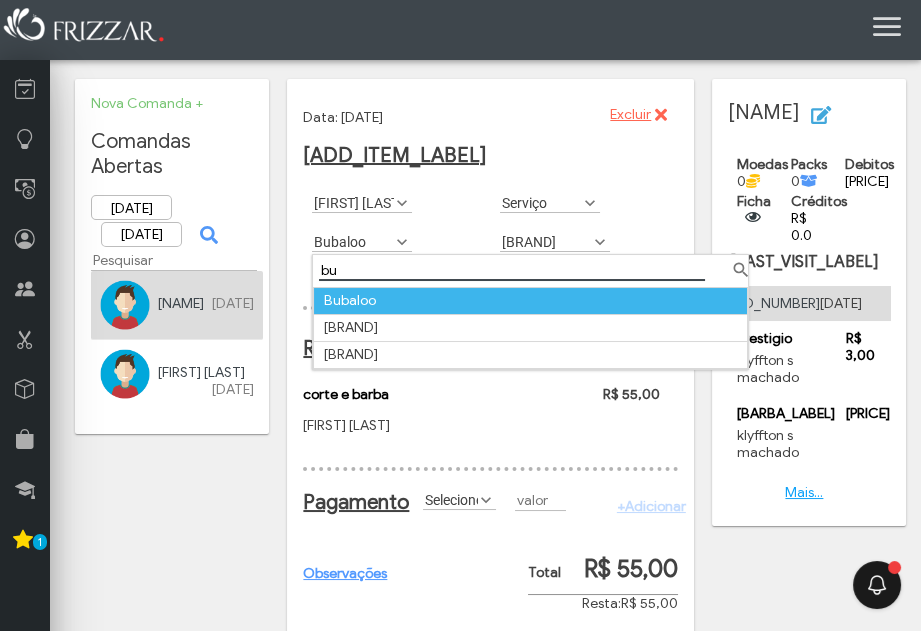 click on "Bubaloo" at bounding box center (530, 300) 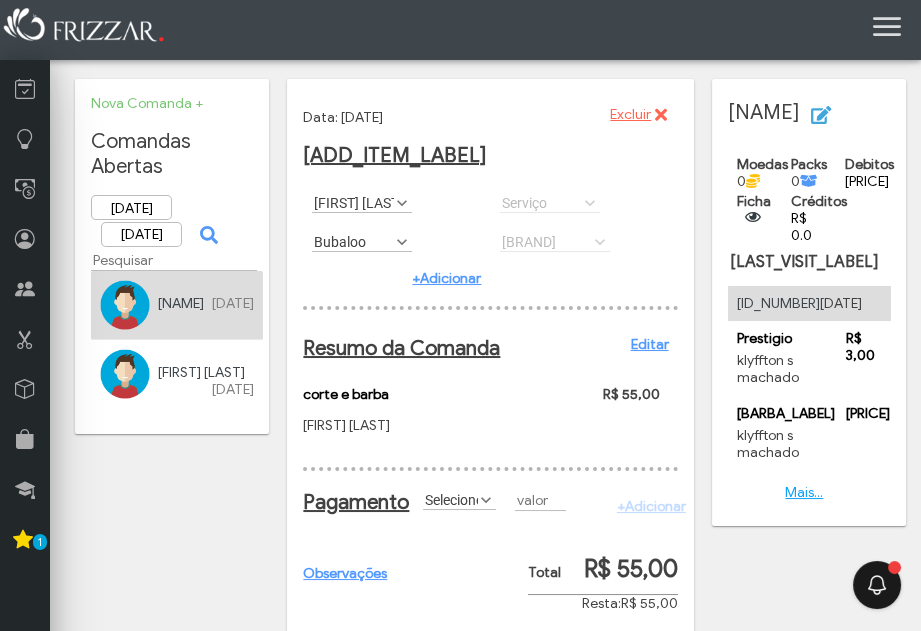 click at bounding box center [402, 242] 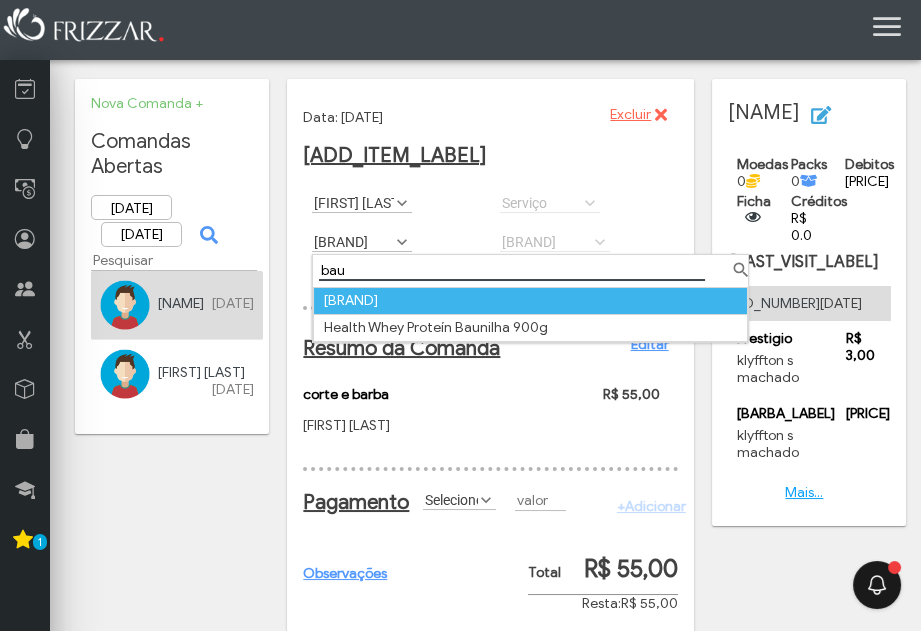 type on "bau" 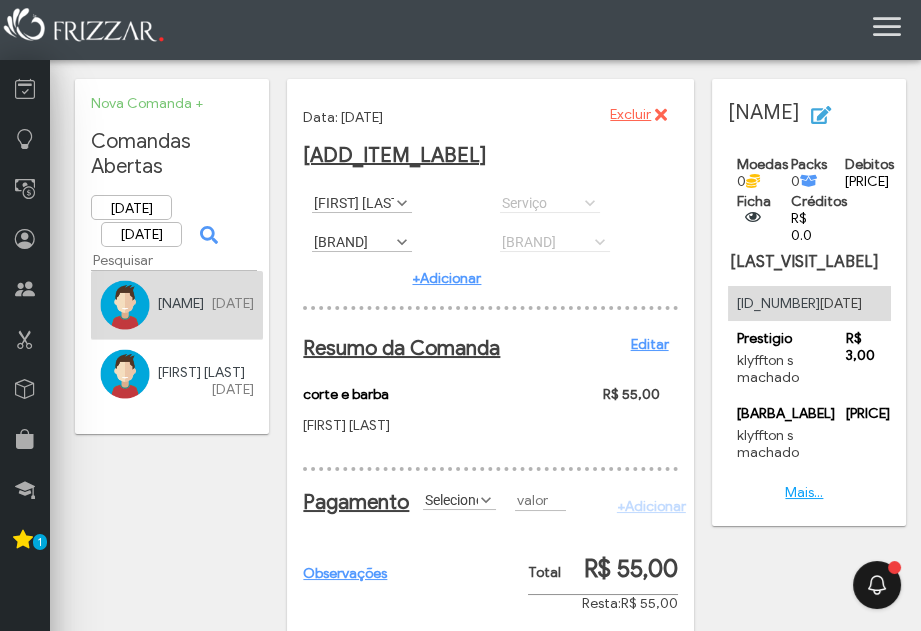 click on "+Adicionar" at bounding box center (446, 278) 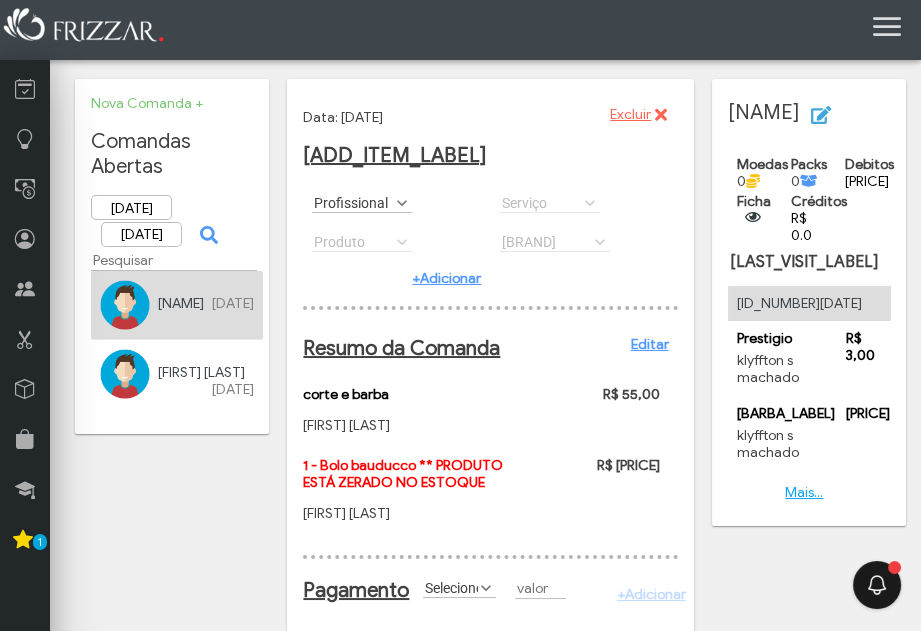 click at bounding box center (402, 203) 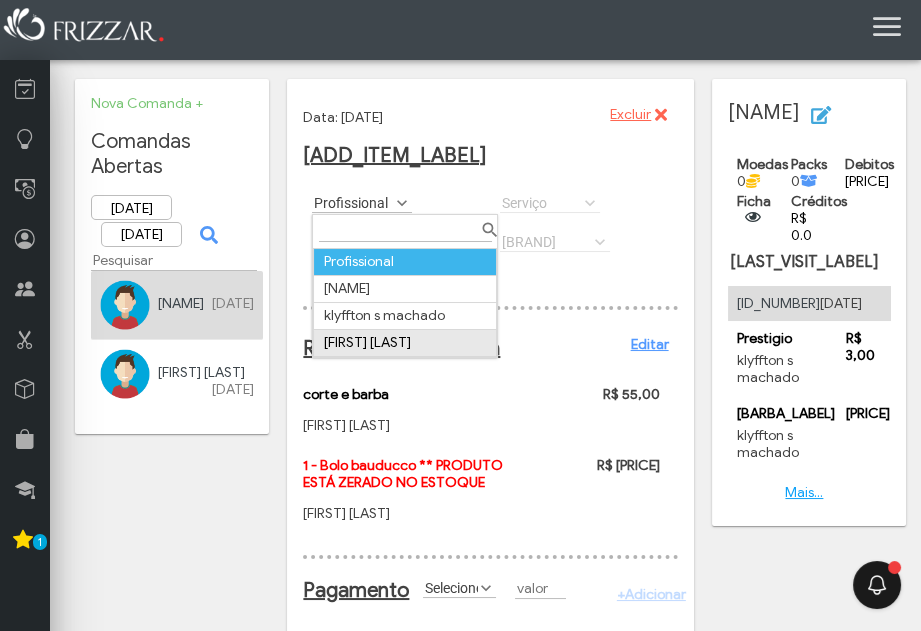 click on "[FIRST] [LAST]" at bounding box center [405, 343] 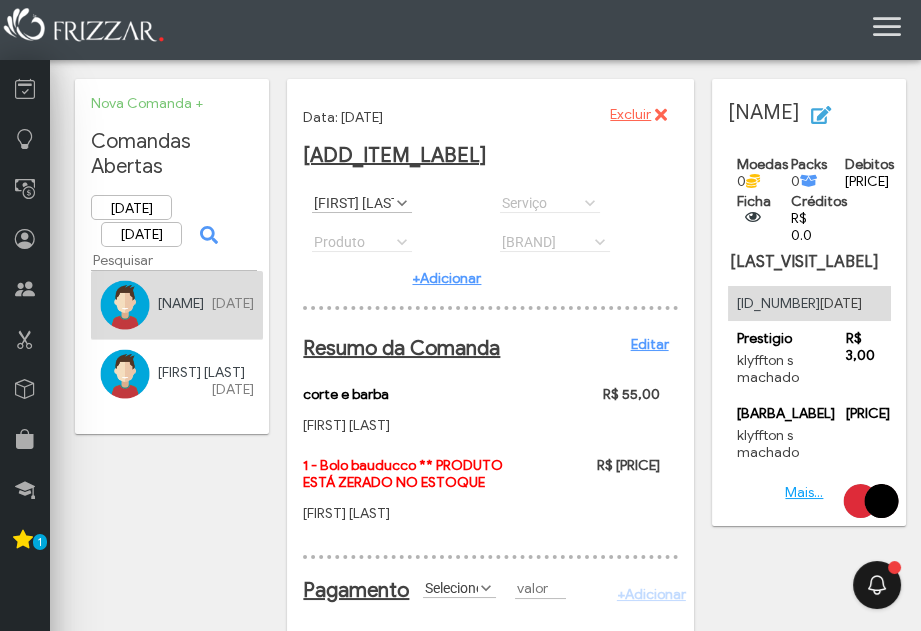 click on "Produto # 1 Indispensable 100% Whey Proteín Chocolate 900g 100% Whey Proteín Morango 900g Acetona idel 100 ml Adaptador T Adaptador v8 Agua com gaz 500 ml Agua de Coco 200 ml Agua de coco 330 ml Agua sem gaz 500 ml Alicate para unha artificial marco bone Amendoin Antarctica Subzero Aplicado Aymore Chocolate Aymore morango Baconzitos 86 g Bala de cafe Bala iceskiss Bala macia Balança Digital De Conzinha Balm Para Barba Fox Men 120 ml Balm tonificante Black White 120ml Bananinha Batata Lays 35g Baton branco Baton preto Beats senses269ml Bis cx branco Bis cx preto Black White tonico para crescimento 120ml Bob AK Bolo bauducco Brahma latao 473 Brahma latinha 350 ml Bubaloo Budueiser 330 ml Cabo auxiliar Cabo ios 4.8A iPhone Cabo Tipo C 4.8A Cabo V8 mais entrada de pendrive Cabo V8A Caixa de BomBom Garoto Caneta bic Capa de telefone Capa para tintura emborrachada AK Caracu 350 ml Caramelo Carga mach 3 Gillette 2 und Carregador 2 ubs 3.1 v8 Carro Carregador ios 4.1 IPhone Fini" at bounding box center [396, 241] 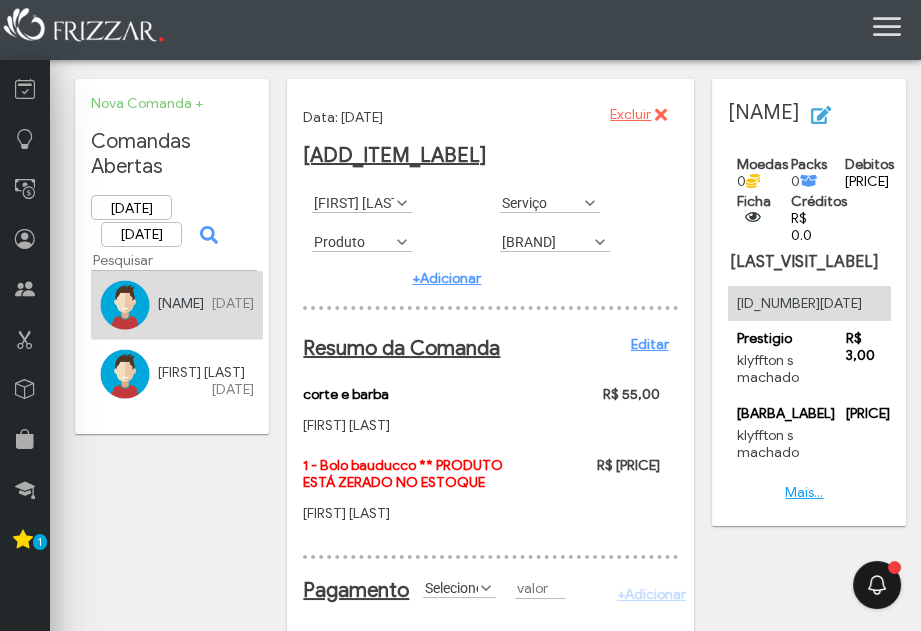 click on "Produto" at bounding box center (353, 241) 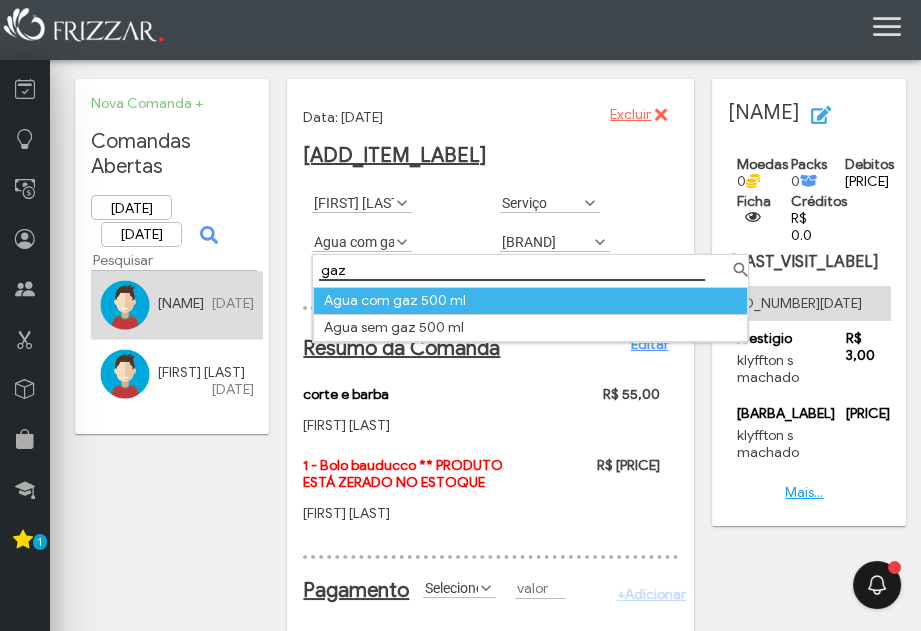 type on "gaz" 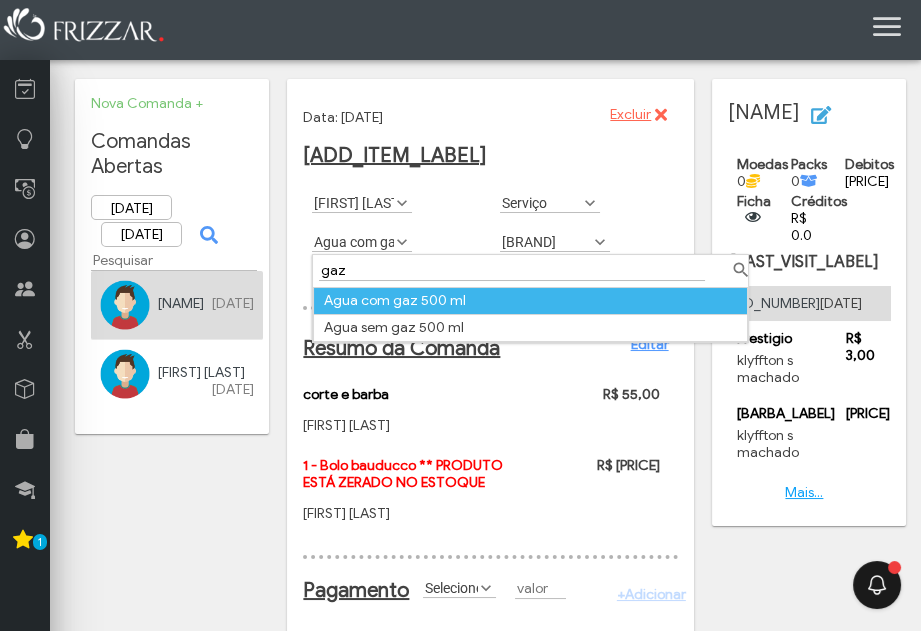 click on "Agua com gaz 500 ml" at bounding box center [530, 300] 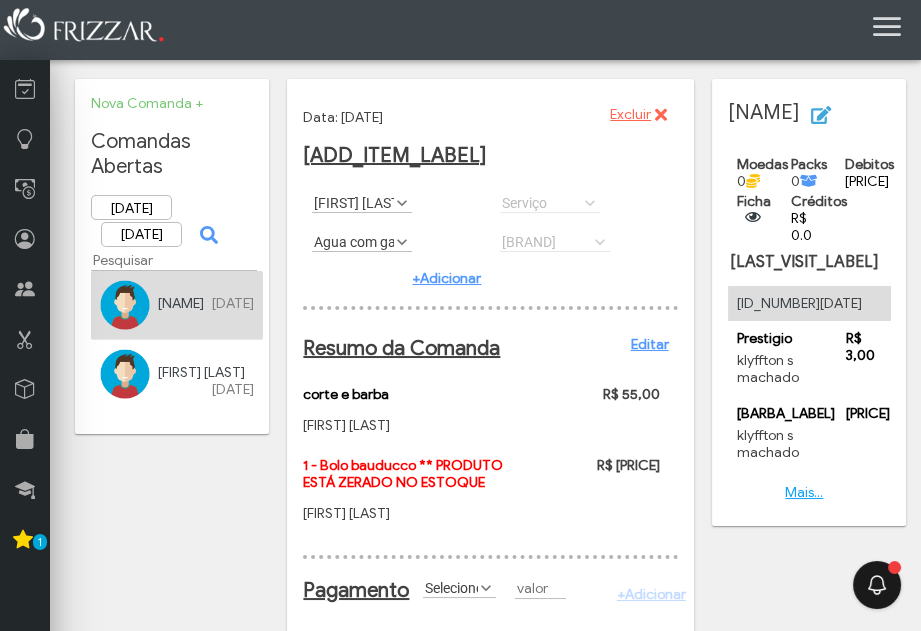 click on "+Adicionar" at bounding box center (446, 278) 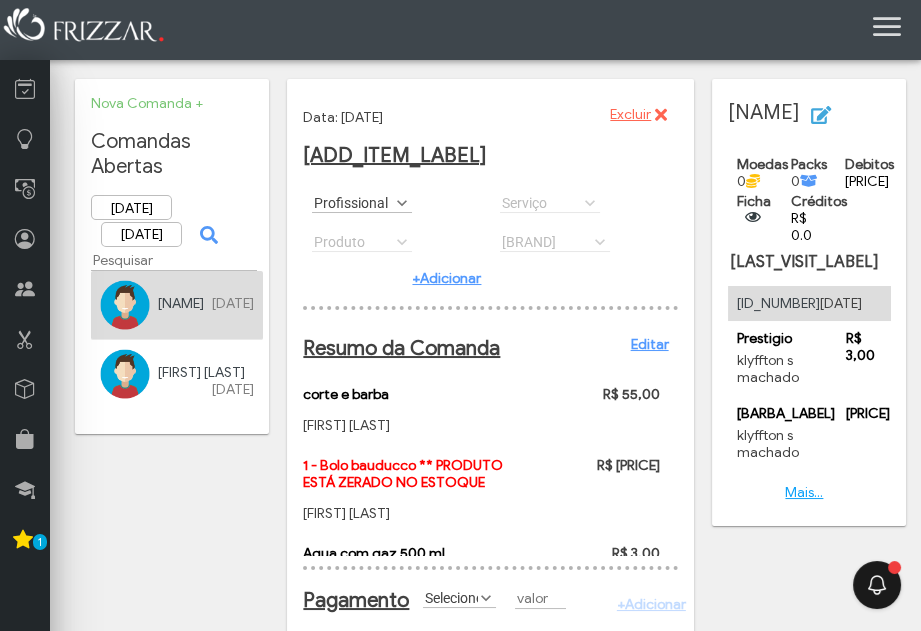 click at bounding box center (402, 203) 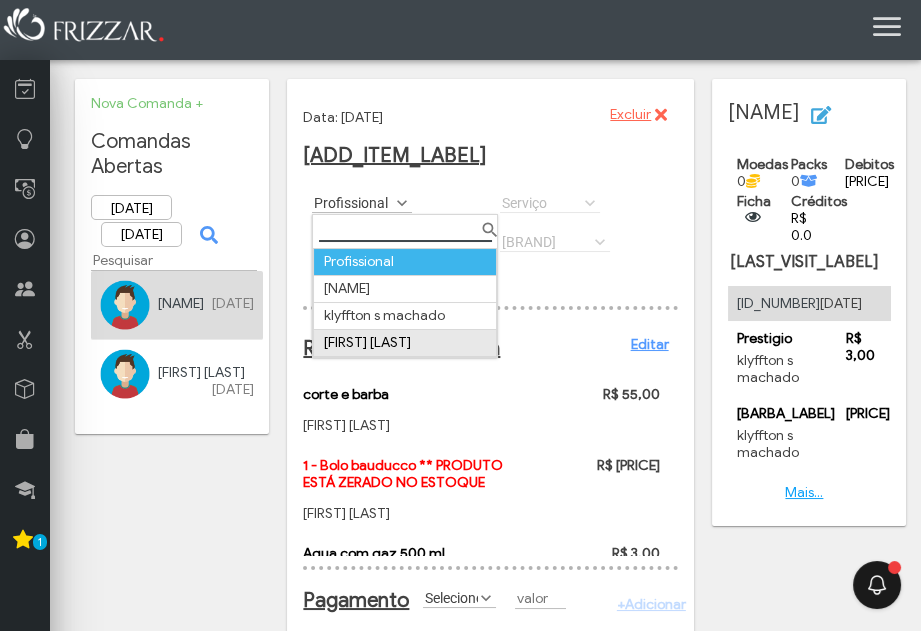 click on "[FIRST] [LAST]" at bounding box center [405, 343] 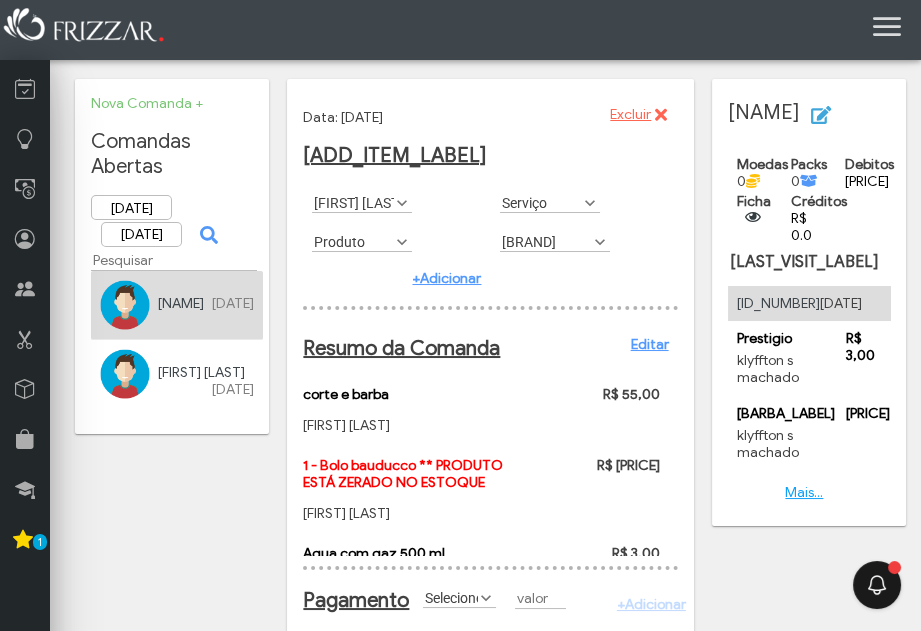 scroll, scrollTop: 10, scrollLeft: 85, axis: both 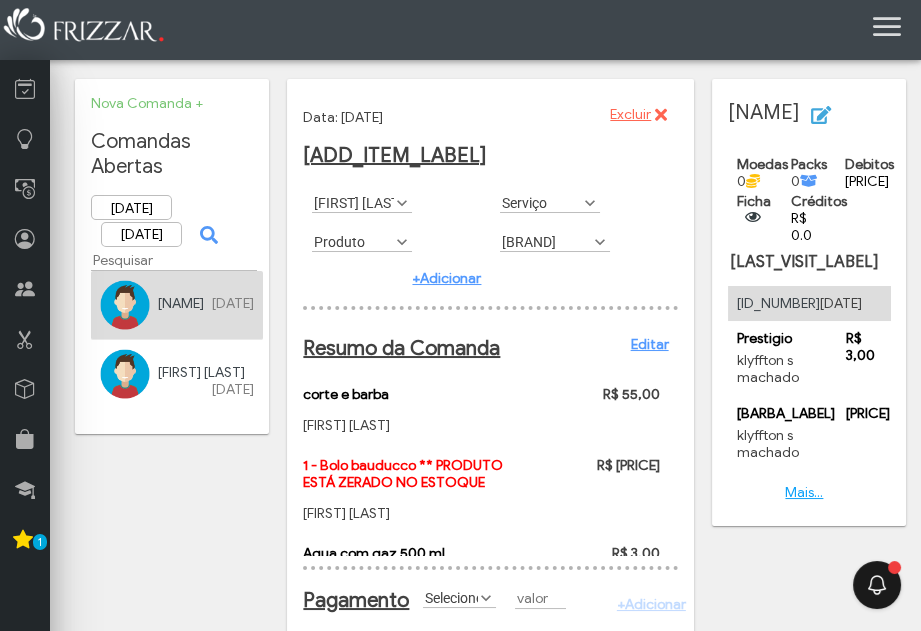 click at bounding box center (402, 242) 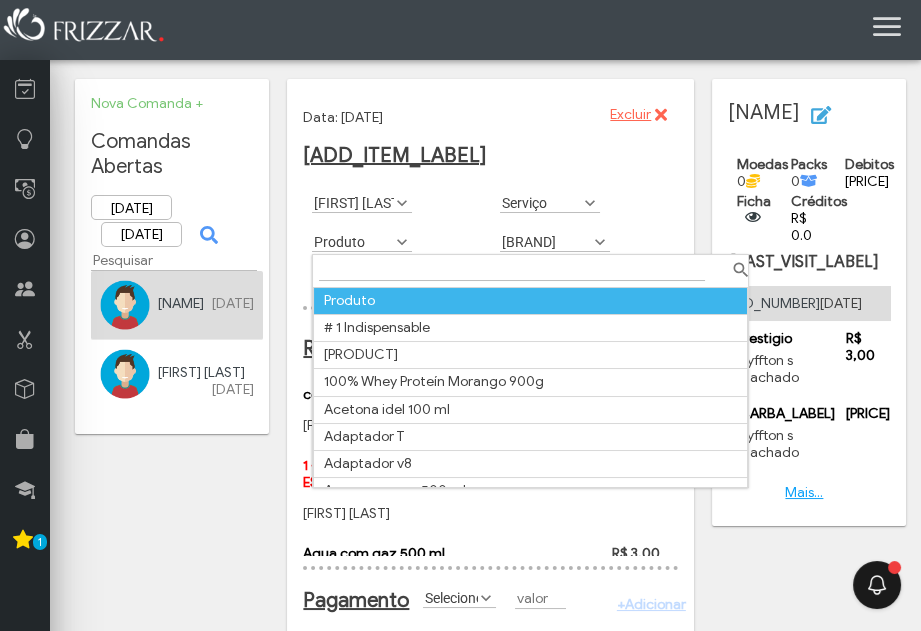 scroll, scrollTop: 10, scrollLeft: 85, axis: both 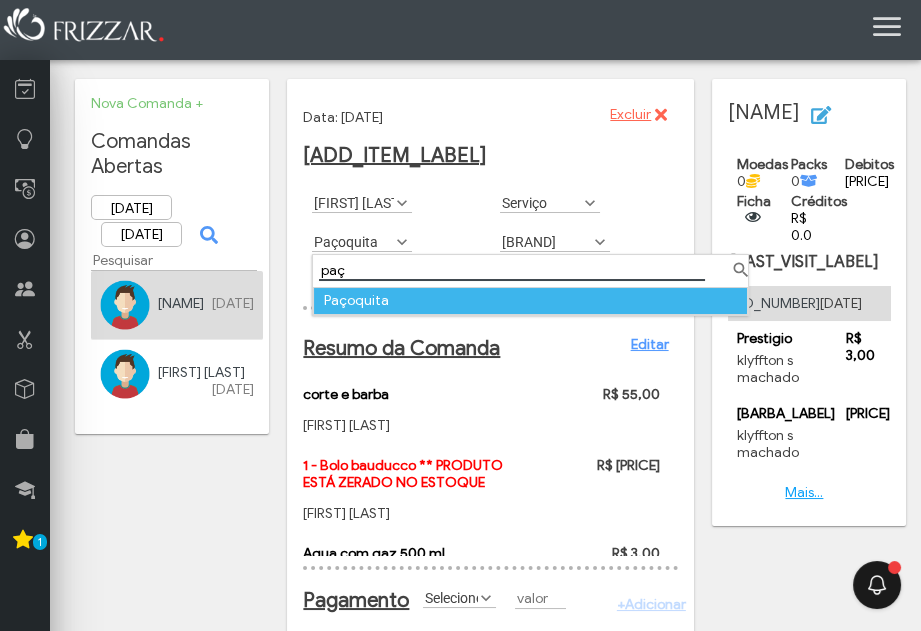 type on "paç" 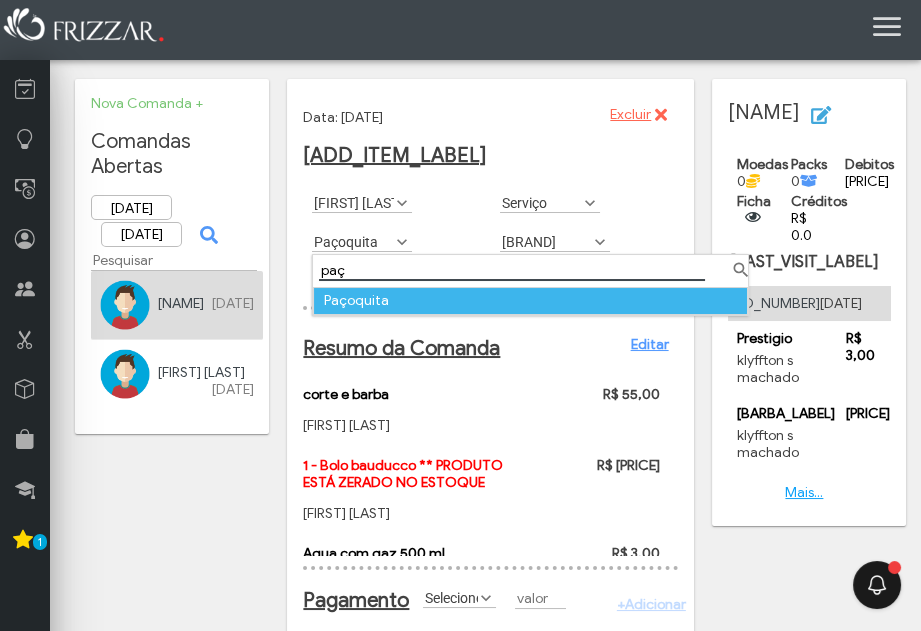 click on "Paçoquita" at bounding box center (530, 300) 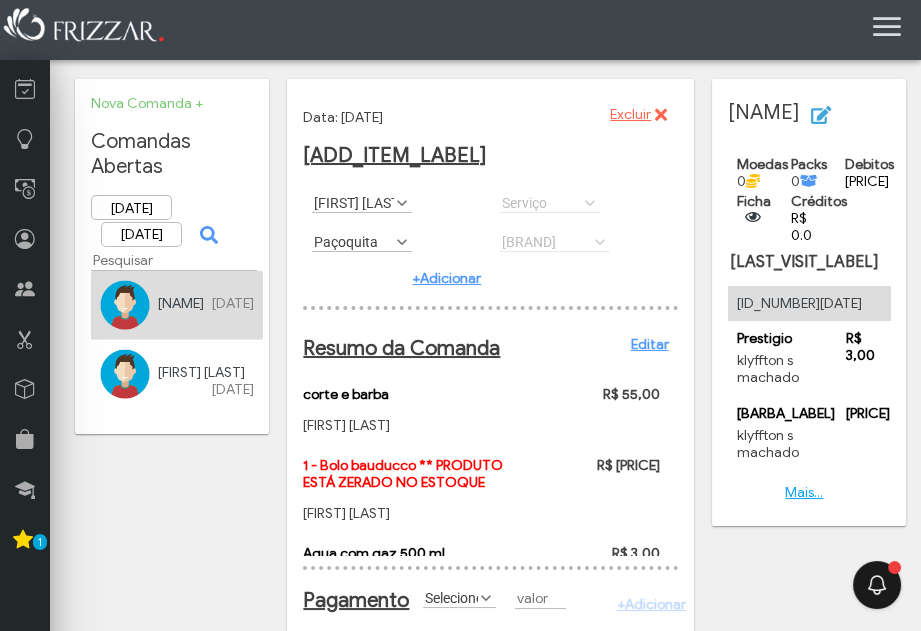 click on "+Adicionar" at bounding box center [446, 278] 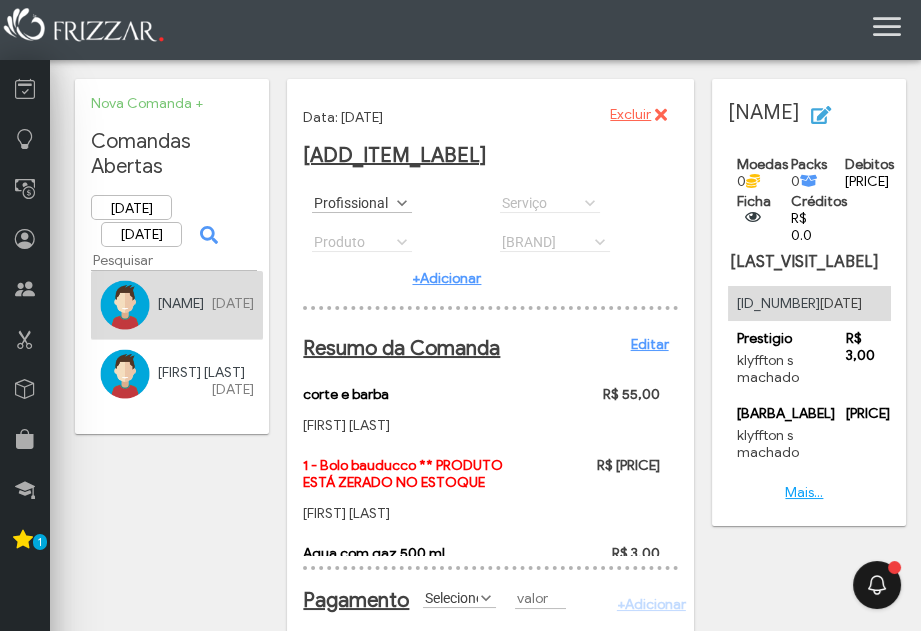 scroll, scrollTop: 138, scrollLeft: 0, axis: vertical 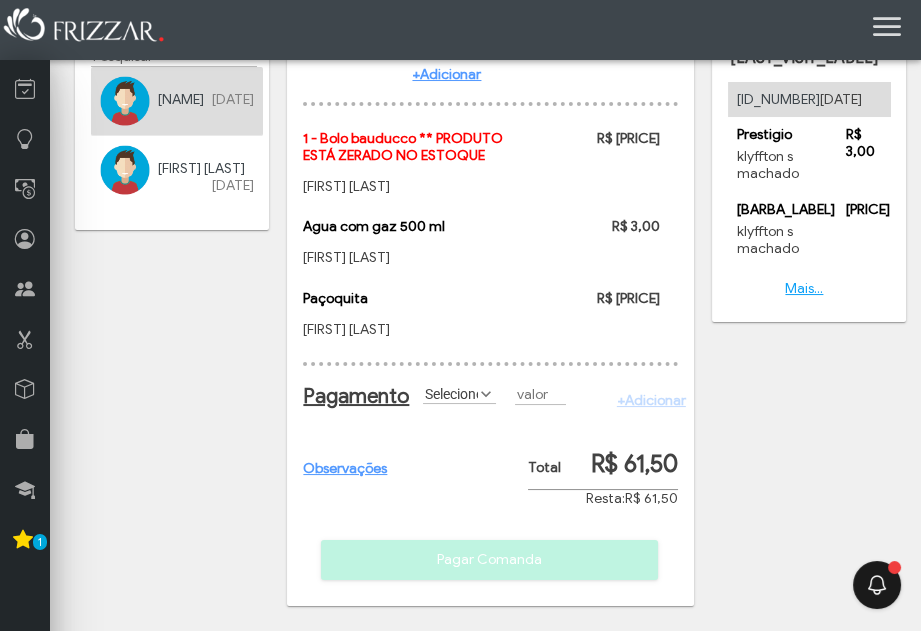 click at bounding box center (486, 394) 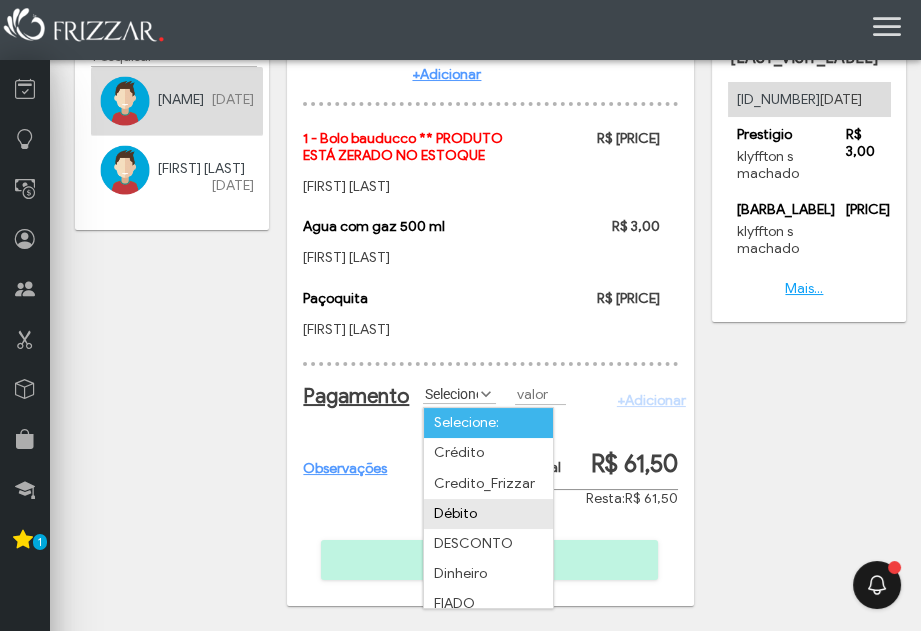 click on "Débito" at bounding box center [488, 514] 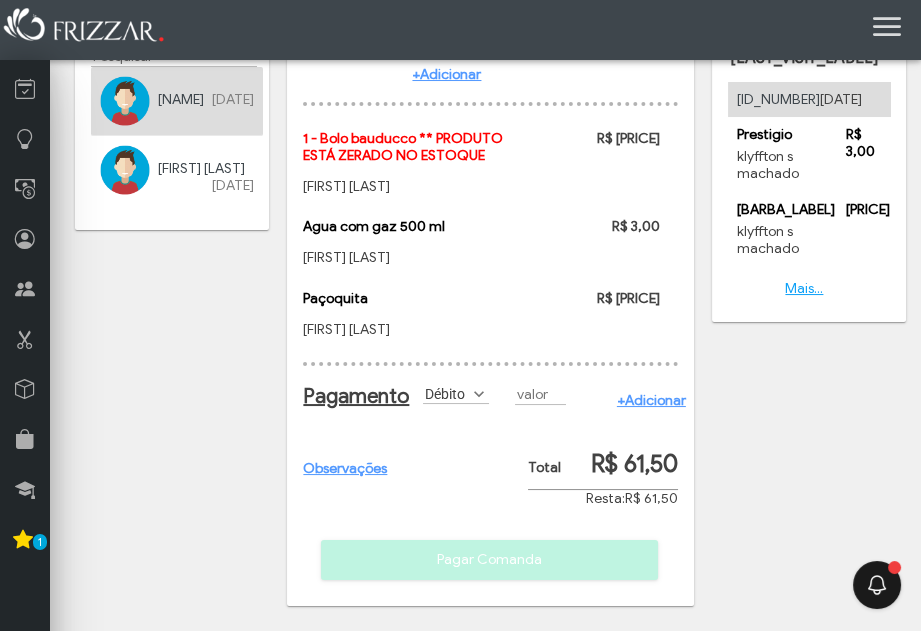 click on "+Adicionar" at bounding box center (651, 400) 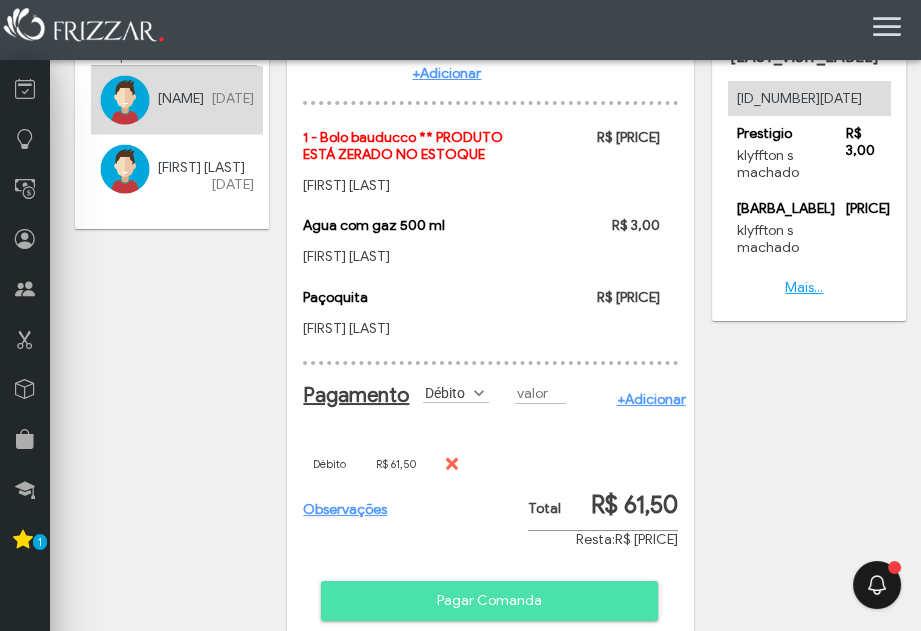 click on "Pagar Comanda" at bounding box center [489, 601] 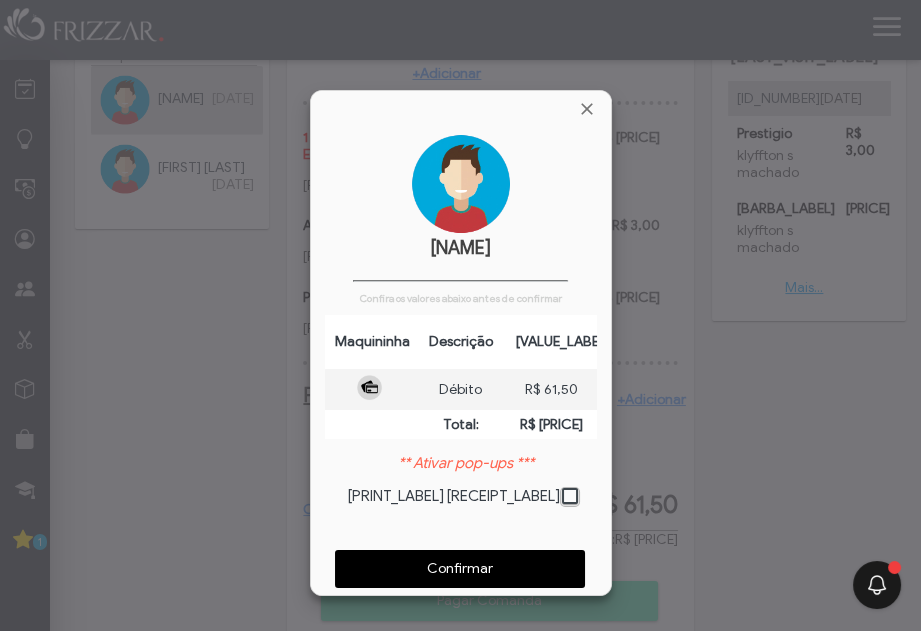 scroll, scrollTop: 9, scrollLeft: 10, axis: both 